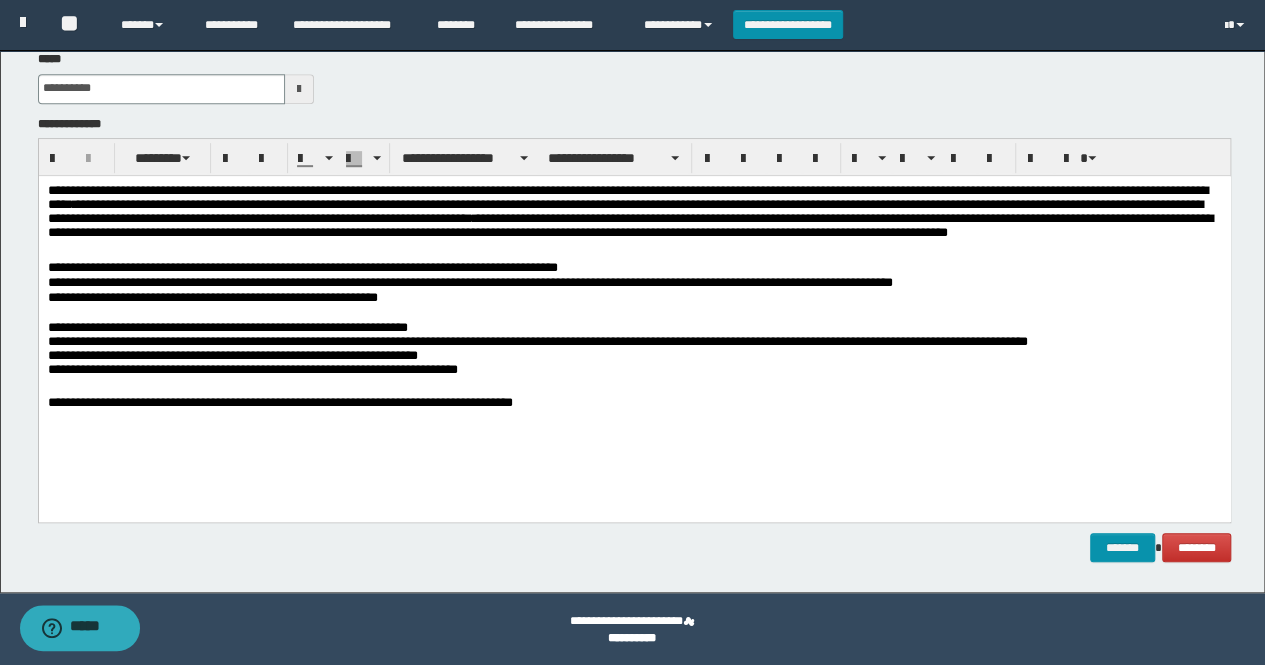 scroll, scrollTop: 0, scrollLeft: 0, axis: both 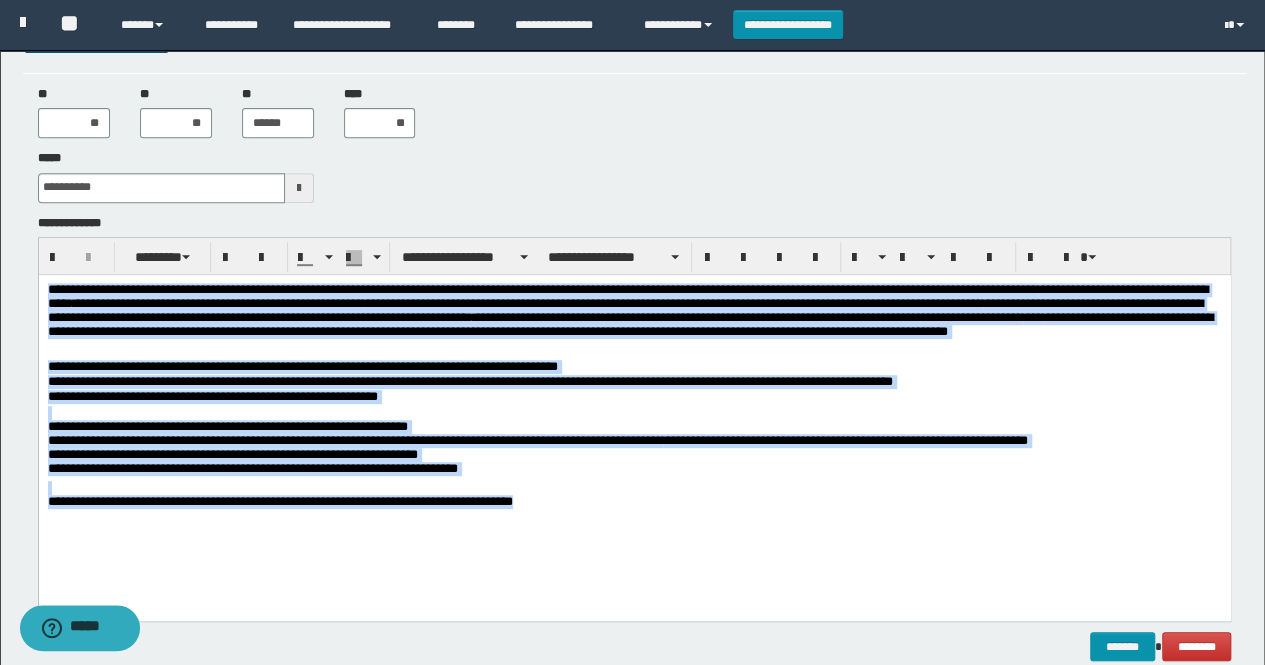 drag, startPoint x: 592, startPoint y: 515, endPoint x: 46, endPoint y: 563, distance: 548.10583 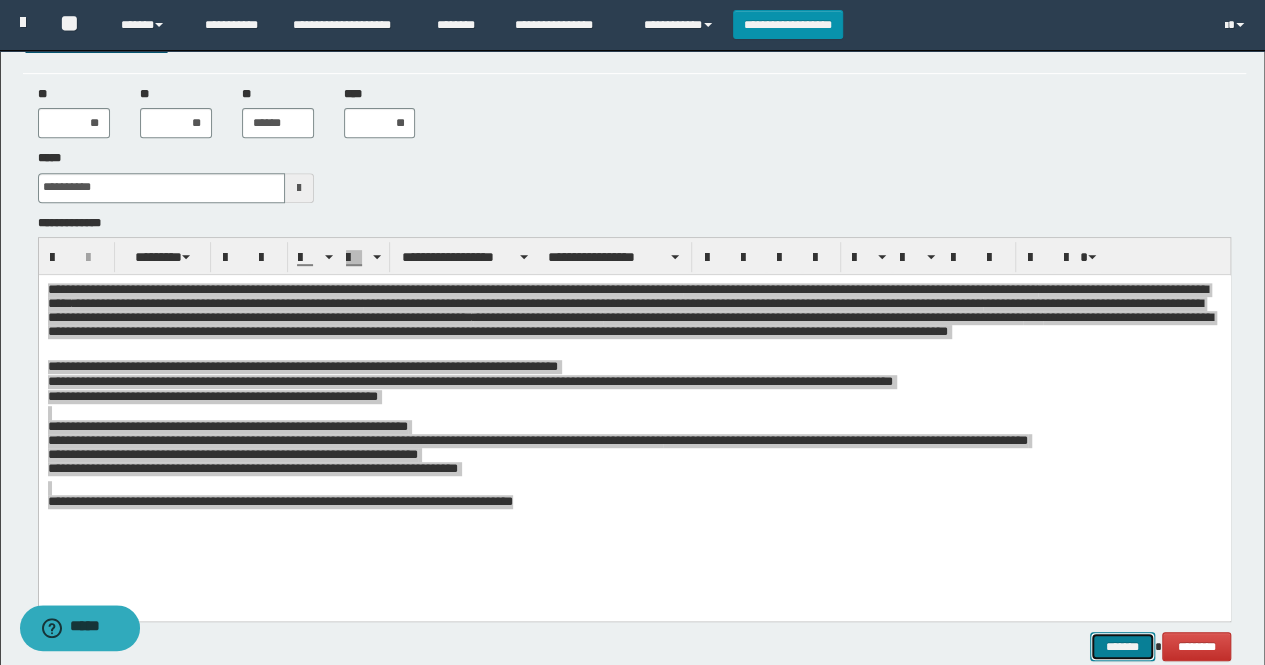 click on "*******" at bounding box center [1122, 646] 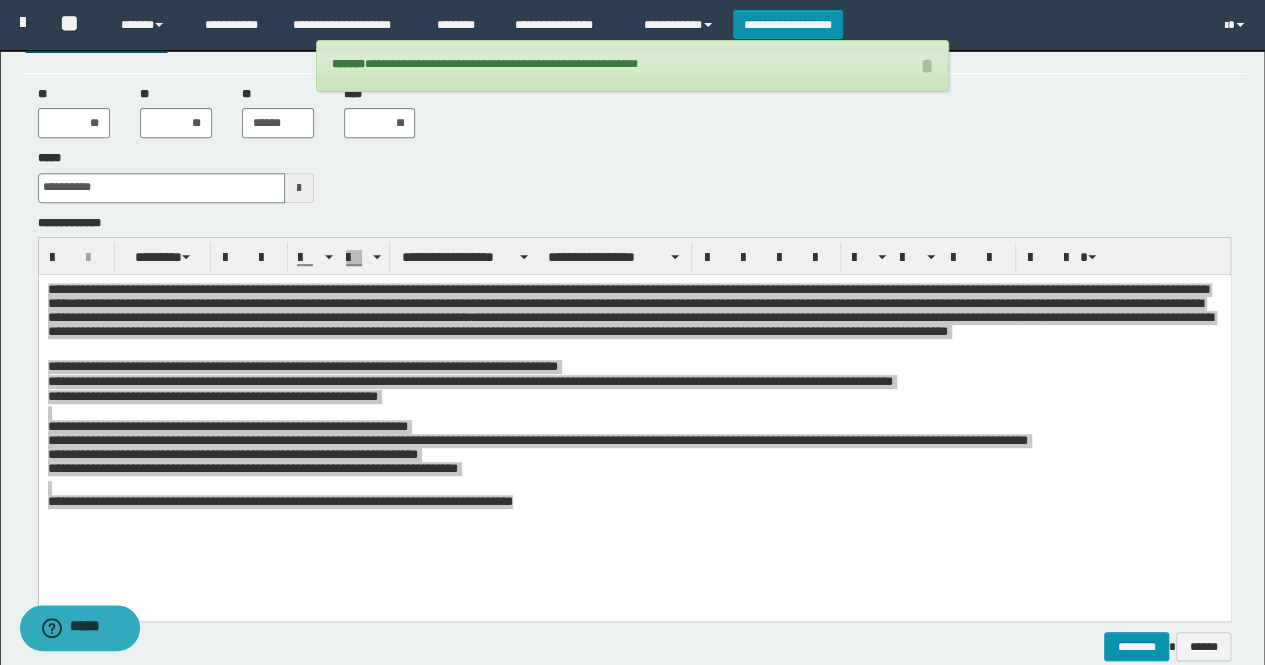 scroll, scrollTop: 0, scrollLeft: 0, axis: both 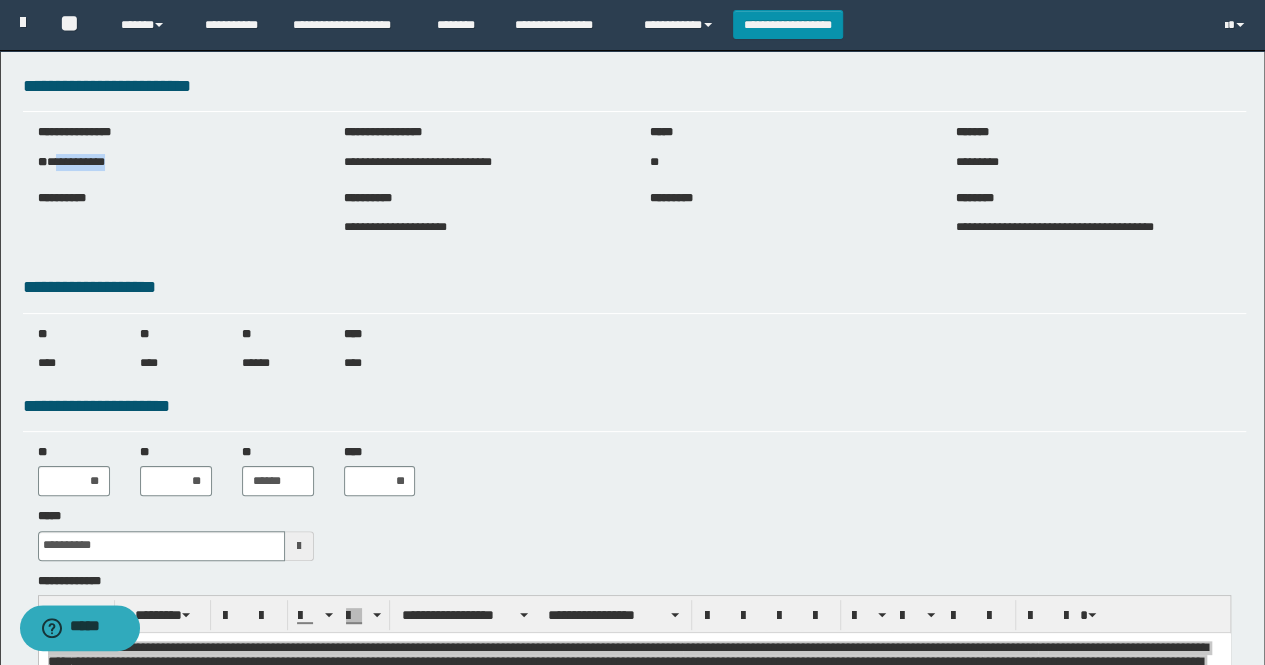 drag, startPoint x: 106, startPoint y: 156, endPoint x: 62, endPoint y: 155, distance: 44.011364 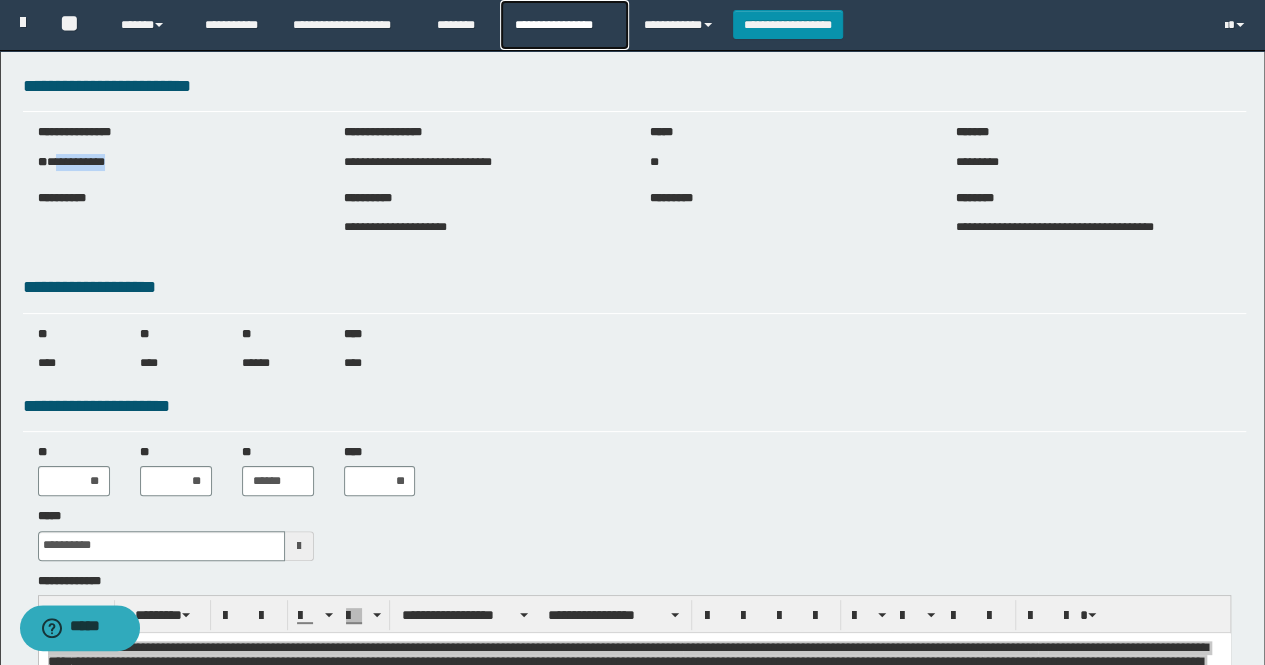 click on "**********" at bounding box center (564, 25) 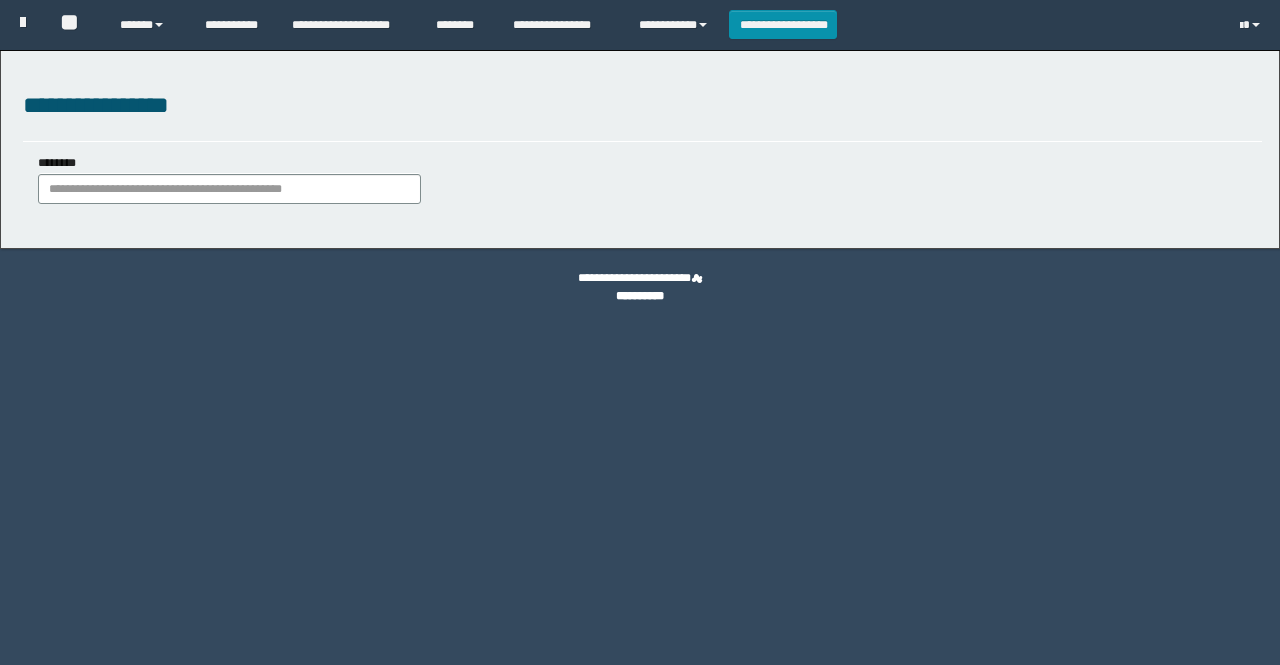 scroll, scrollTop: 0, scrollLeft: 0, axis: both 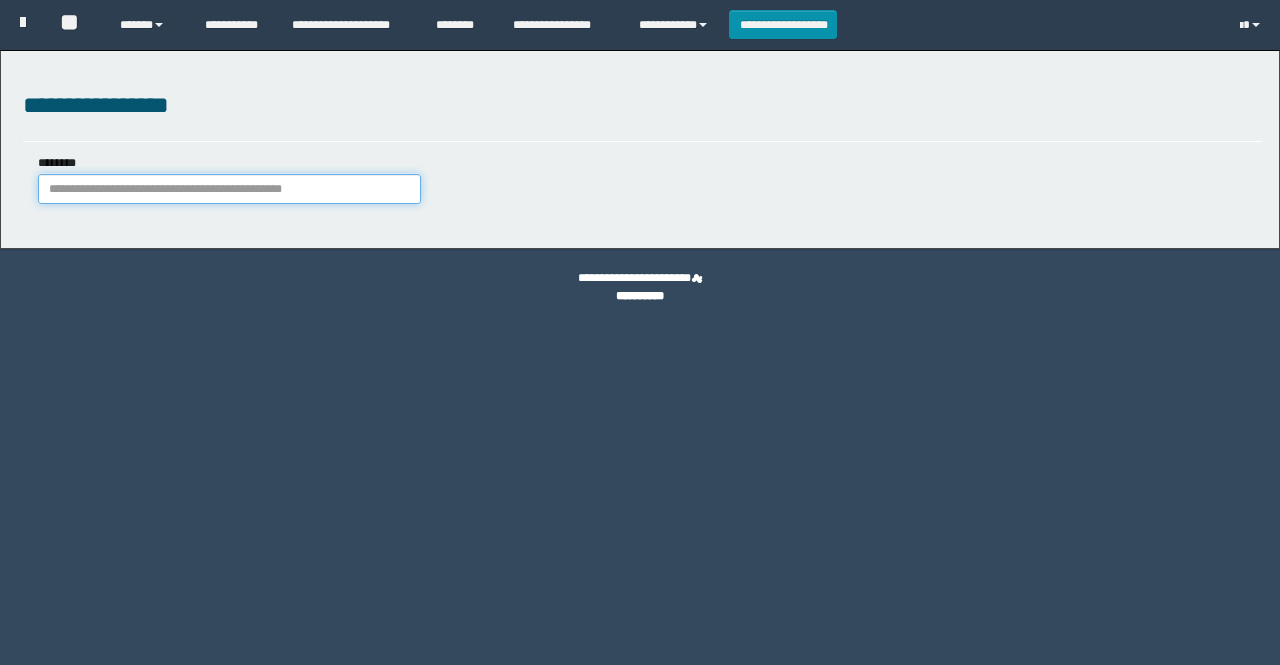 click on "********" at bounding box center [229, 189] 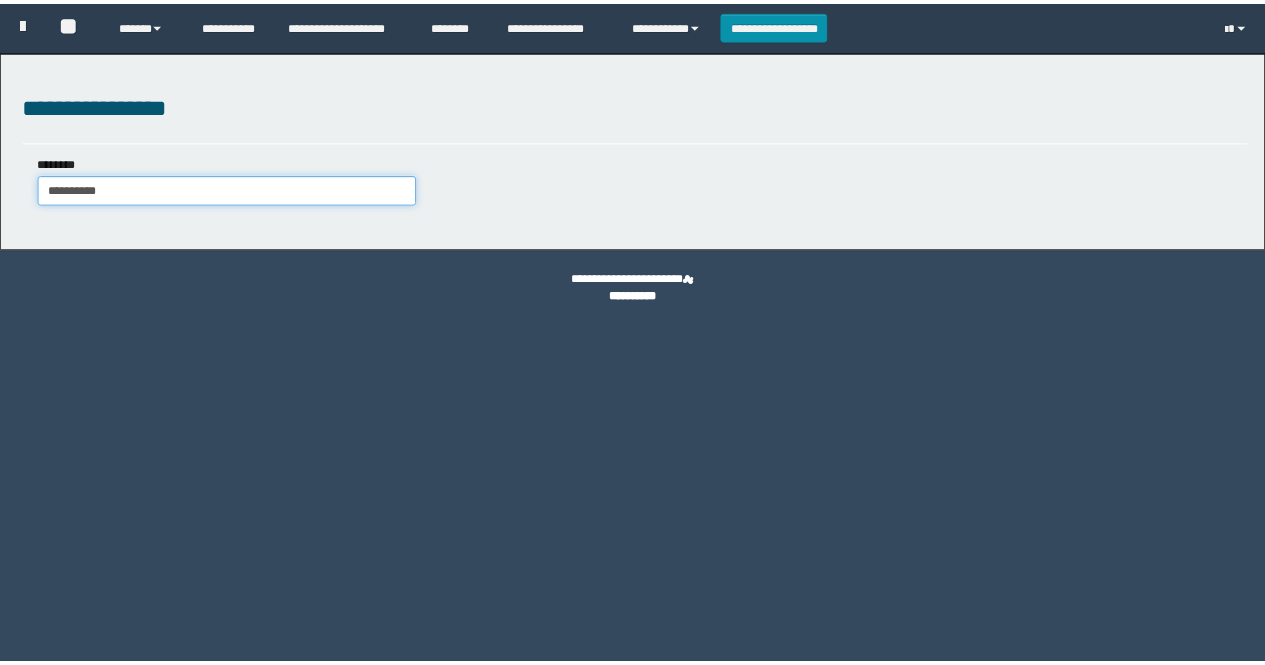 scroll, scrollTop: 0, scrollLeft: 0, axis: both 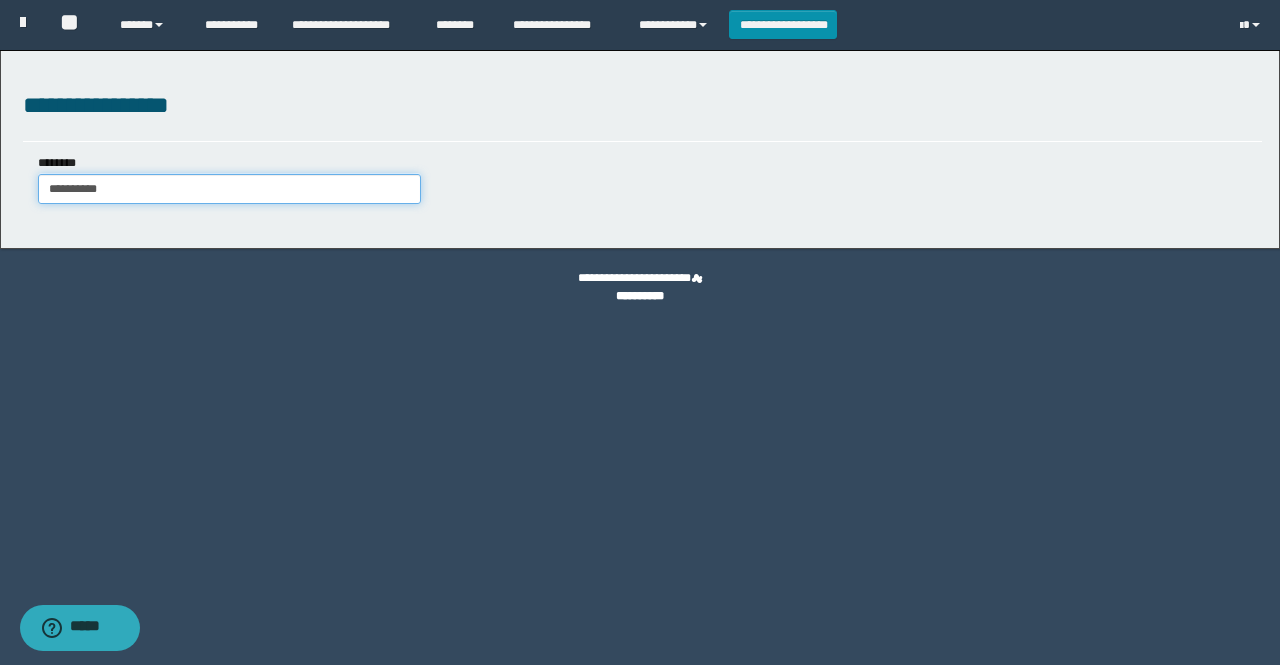 type on "**********" 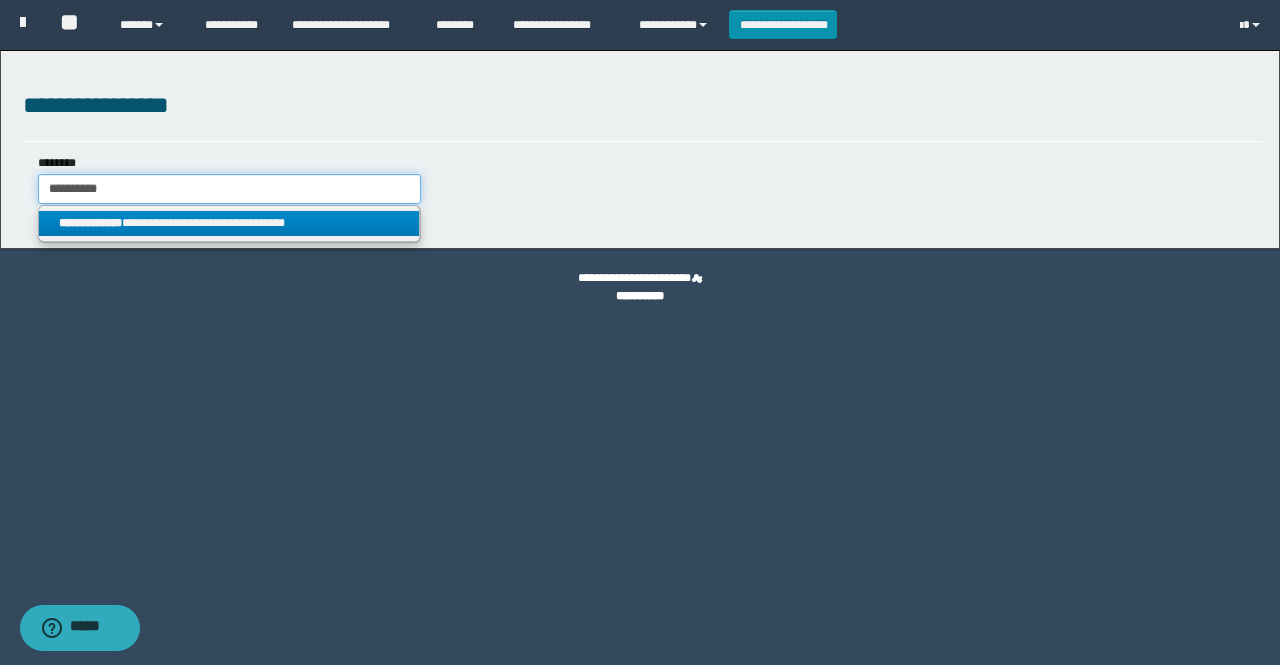 type on "**********" 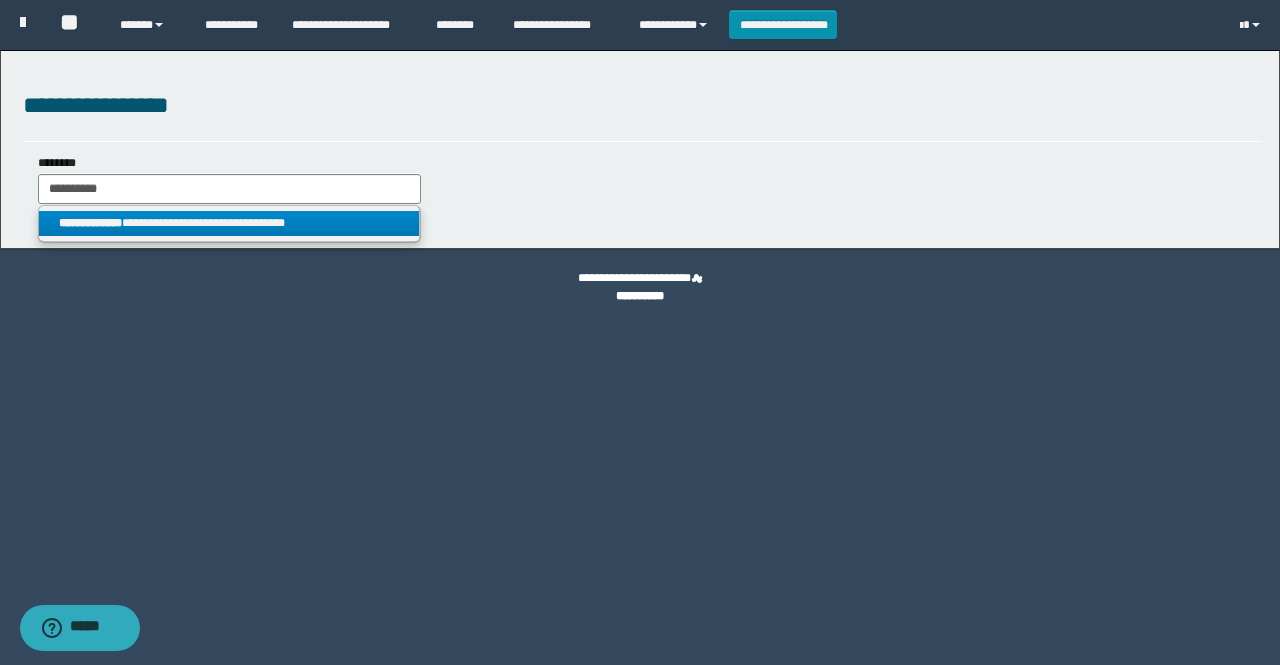 click on "**********" at bounding box center [229, 223] 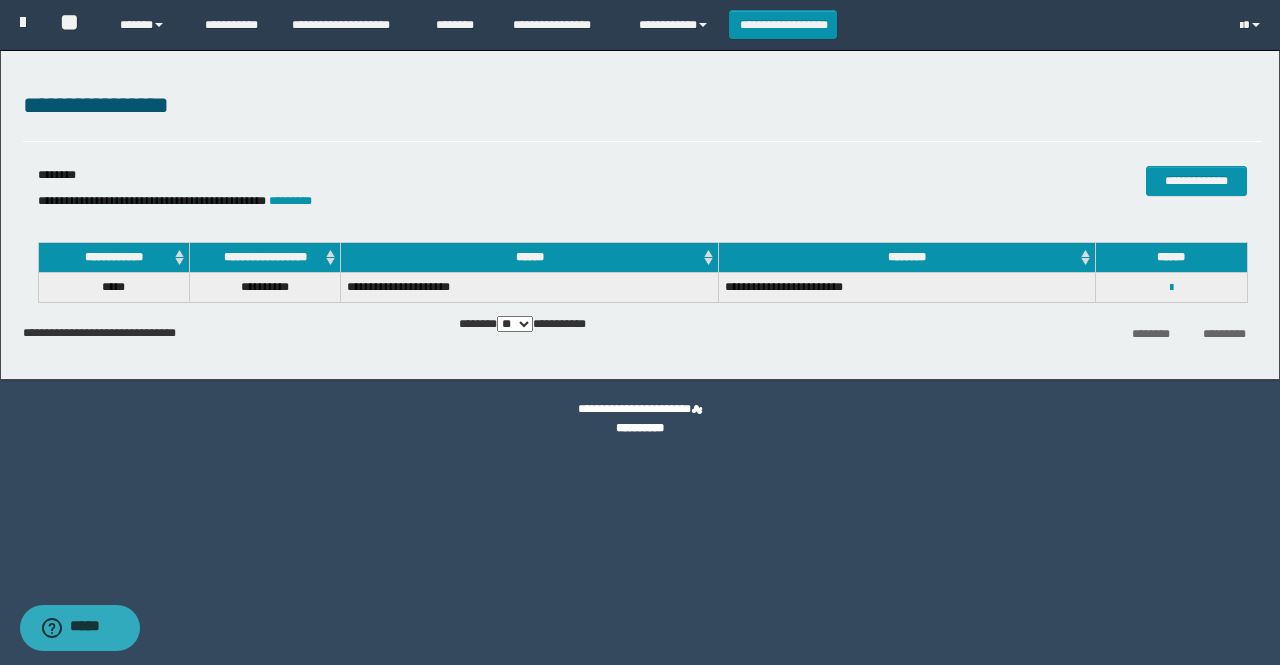 click on "**********" at bounding box center [1171, 287] 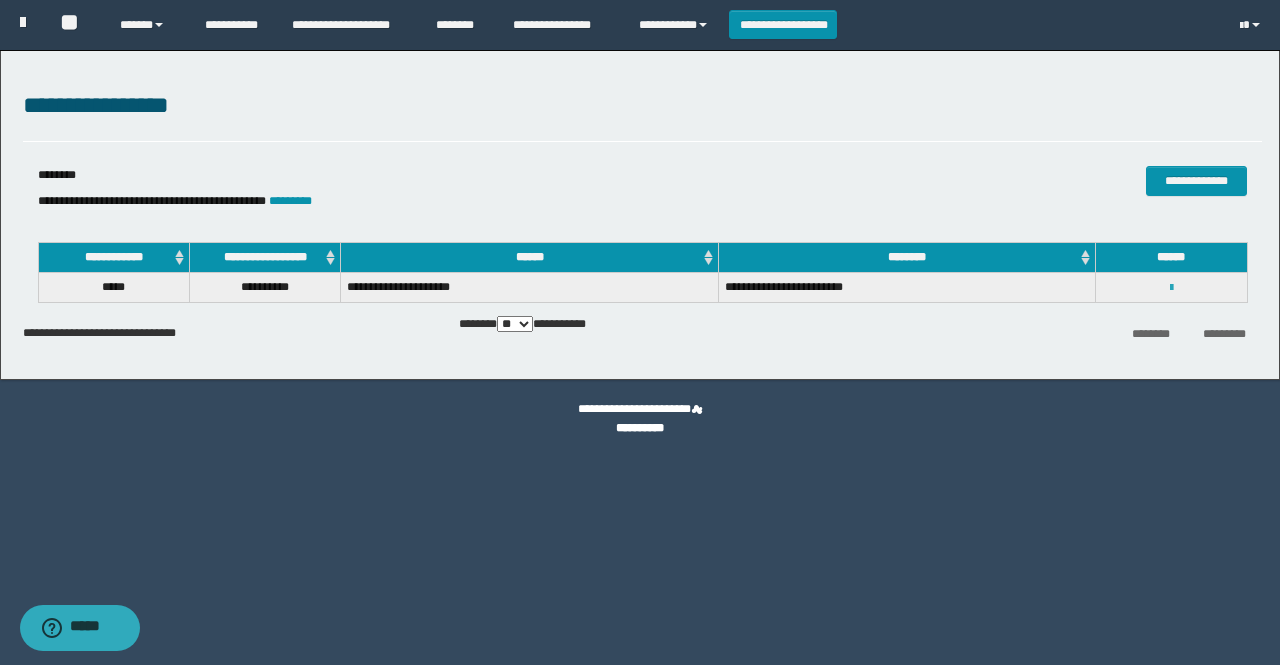click at bounding box center [1171, 288] 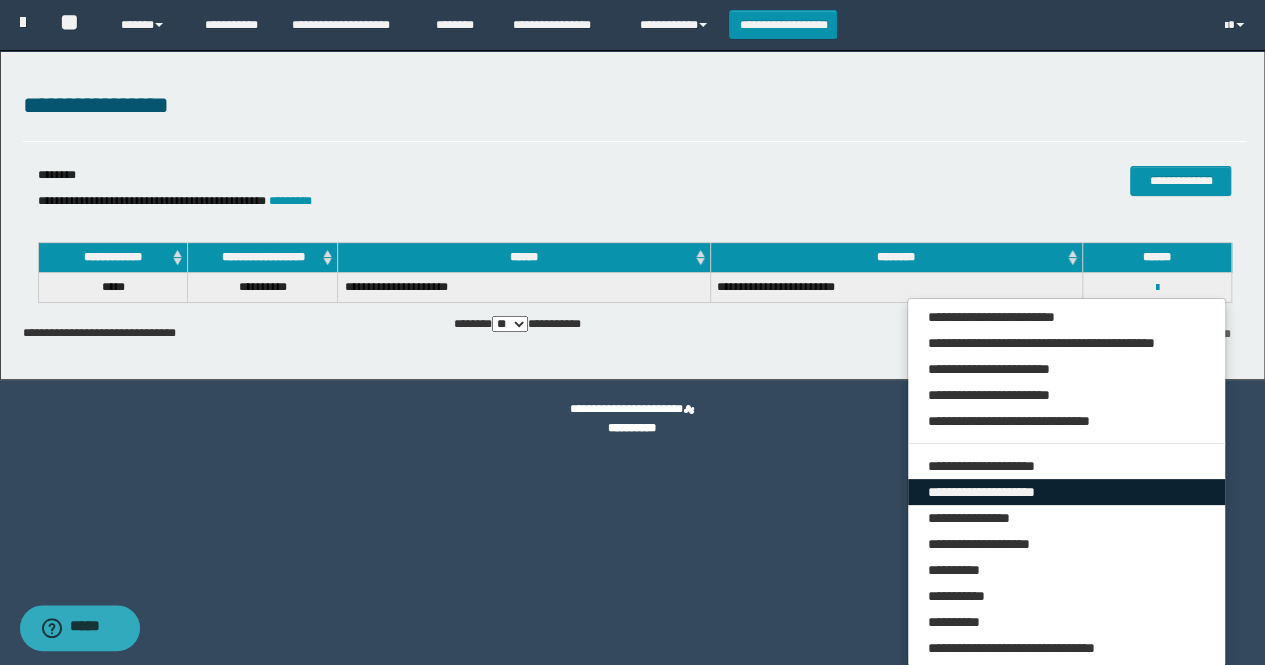 click on "**********" at bounding box center (1067, 492) 